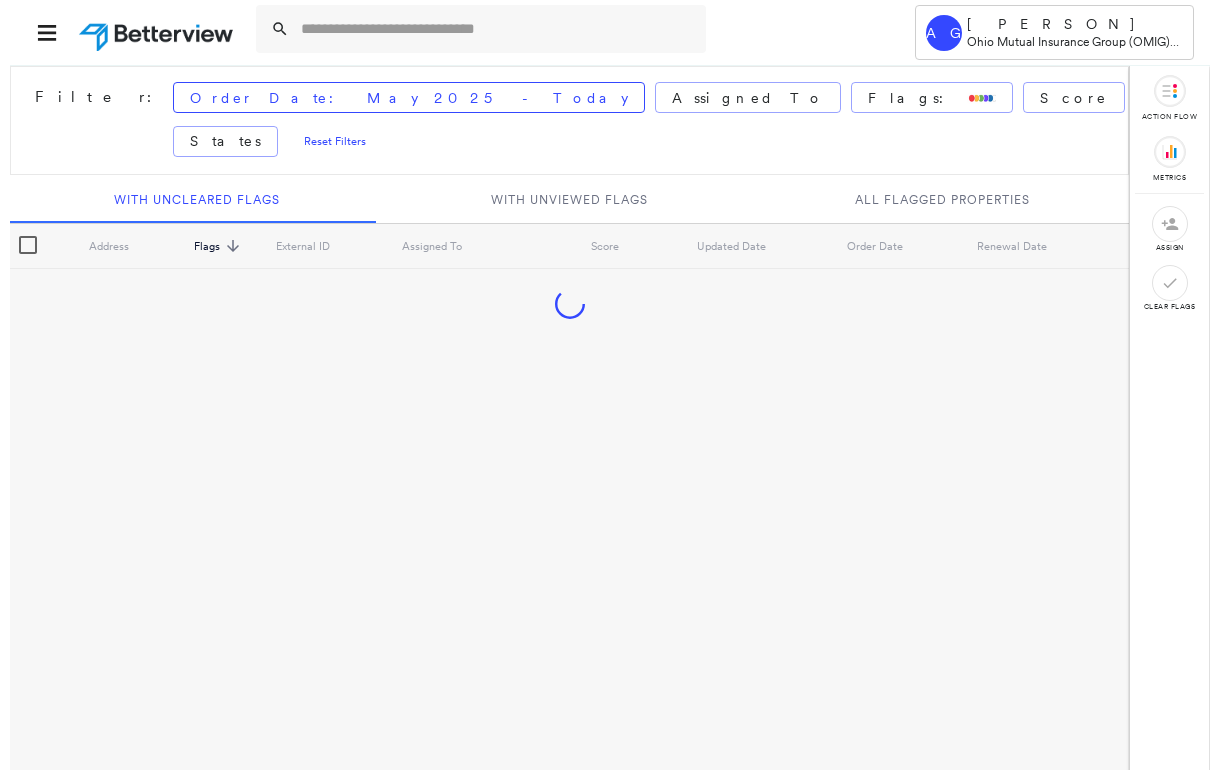 scroll, scrollTop: 0, scrollLeft: 0, axis: both 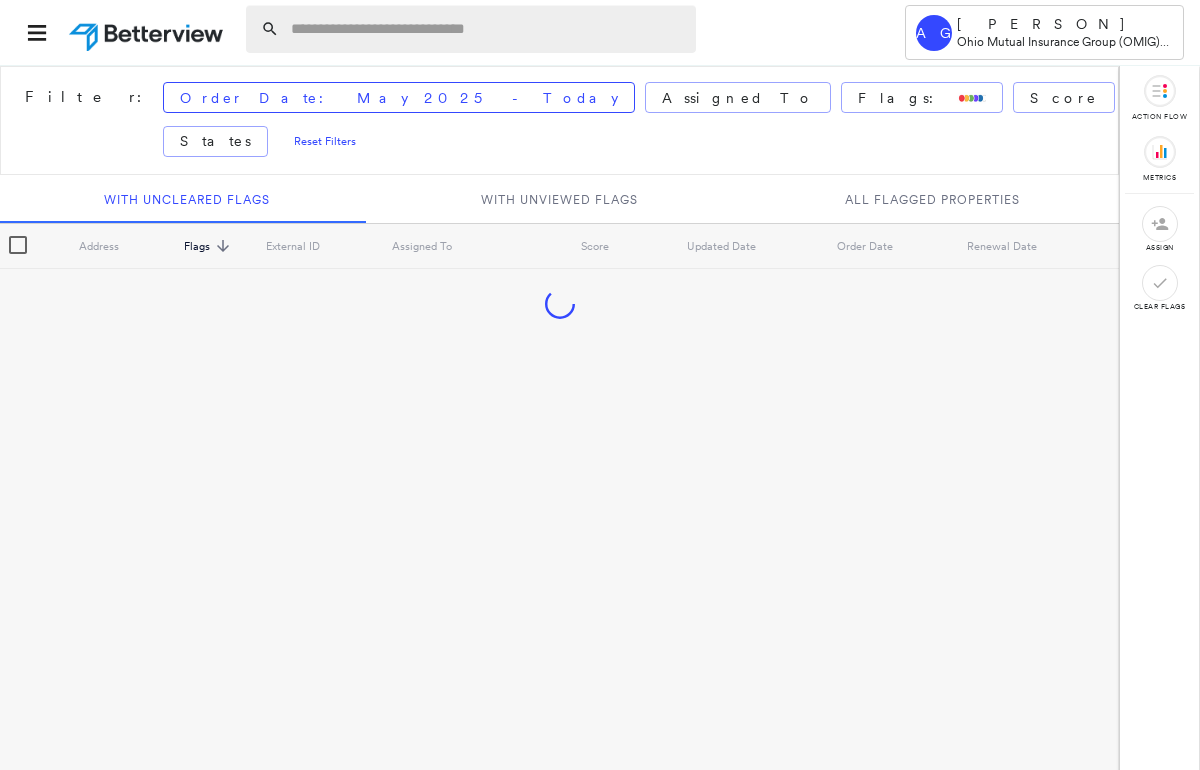 click at bounding box center (487, 29) 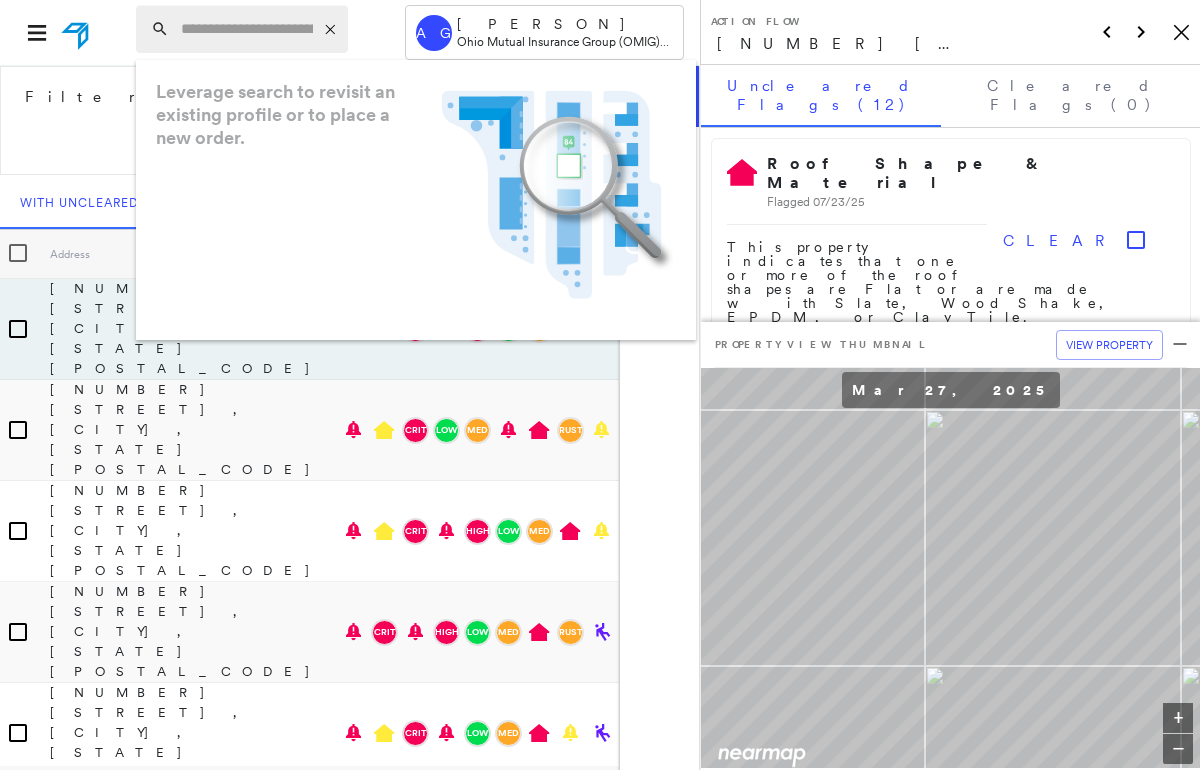 click at bounding box center (247, 29) 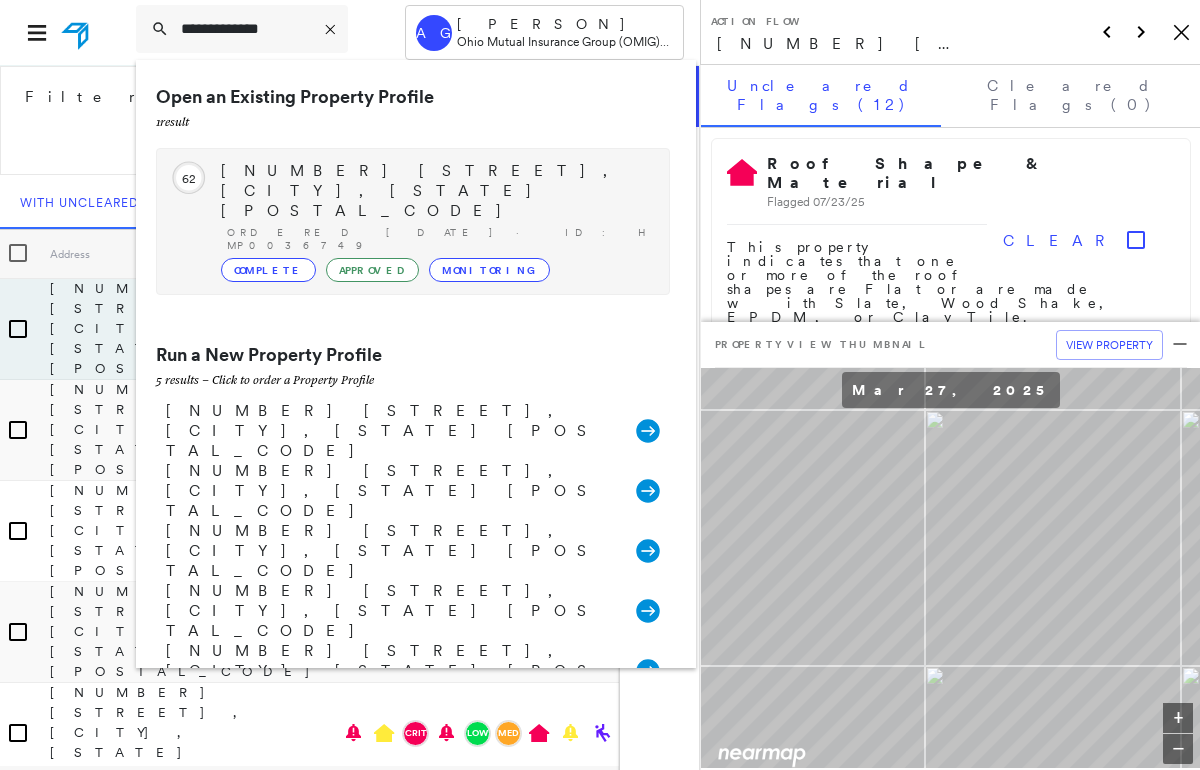 type on "**********" 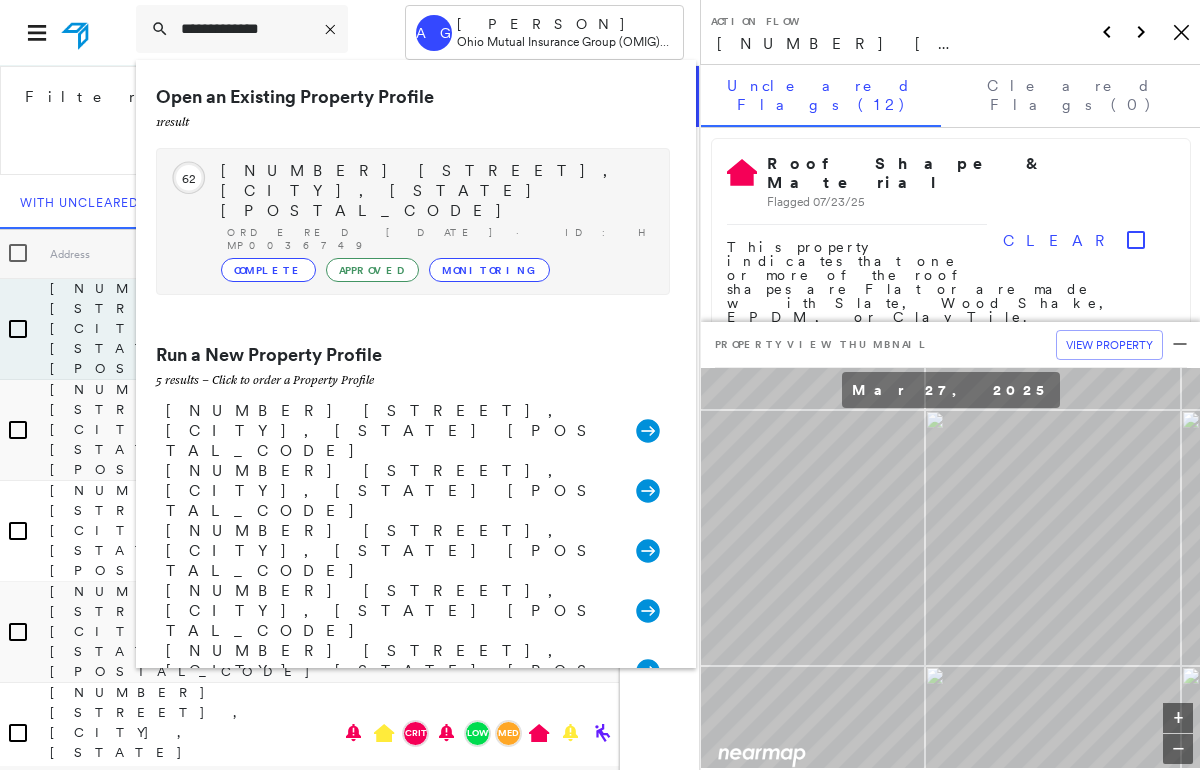 click on "[NUMBER] [STREET], [CITY], [STATE] [POSTAL_CODE]" at bounding box center (435, 191) 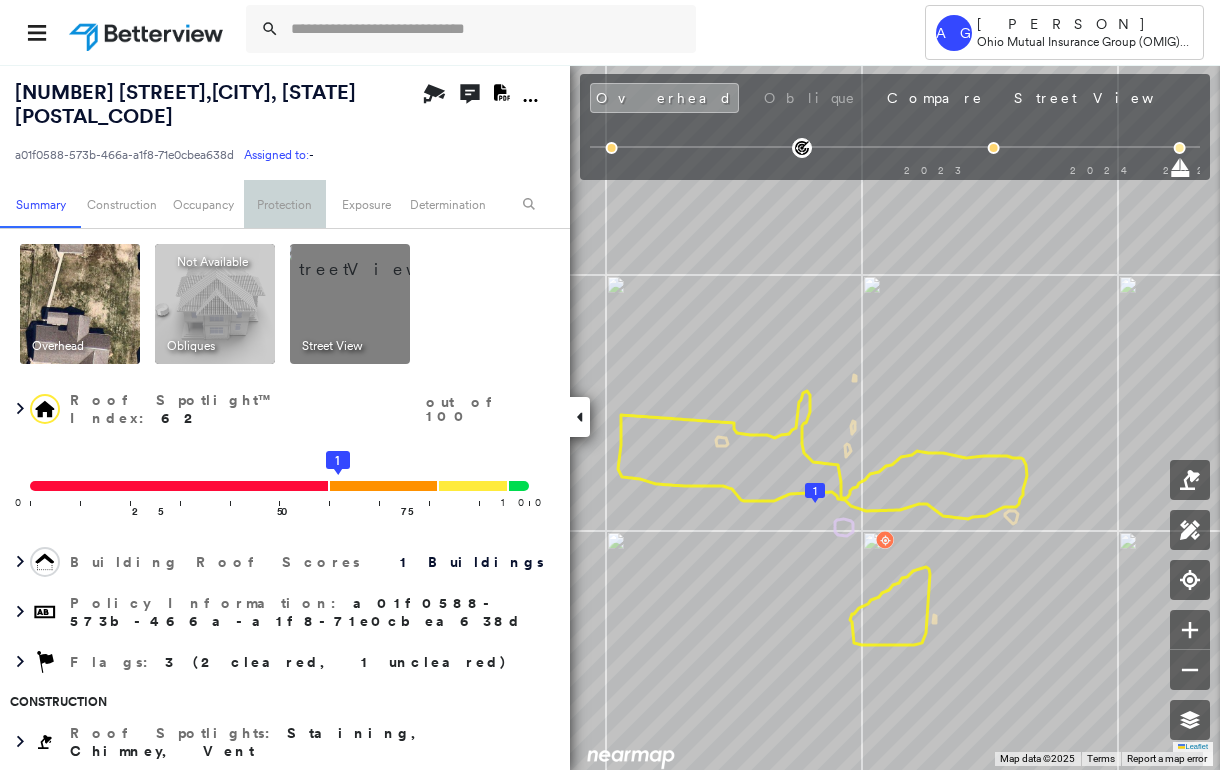 click on "Protection" at bounding box center [284, 204] 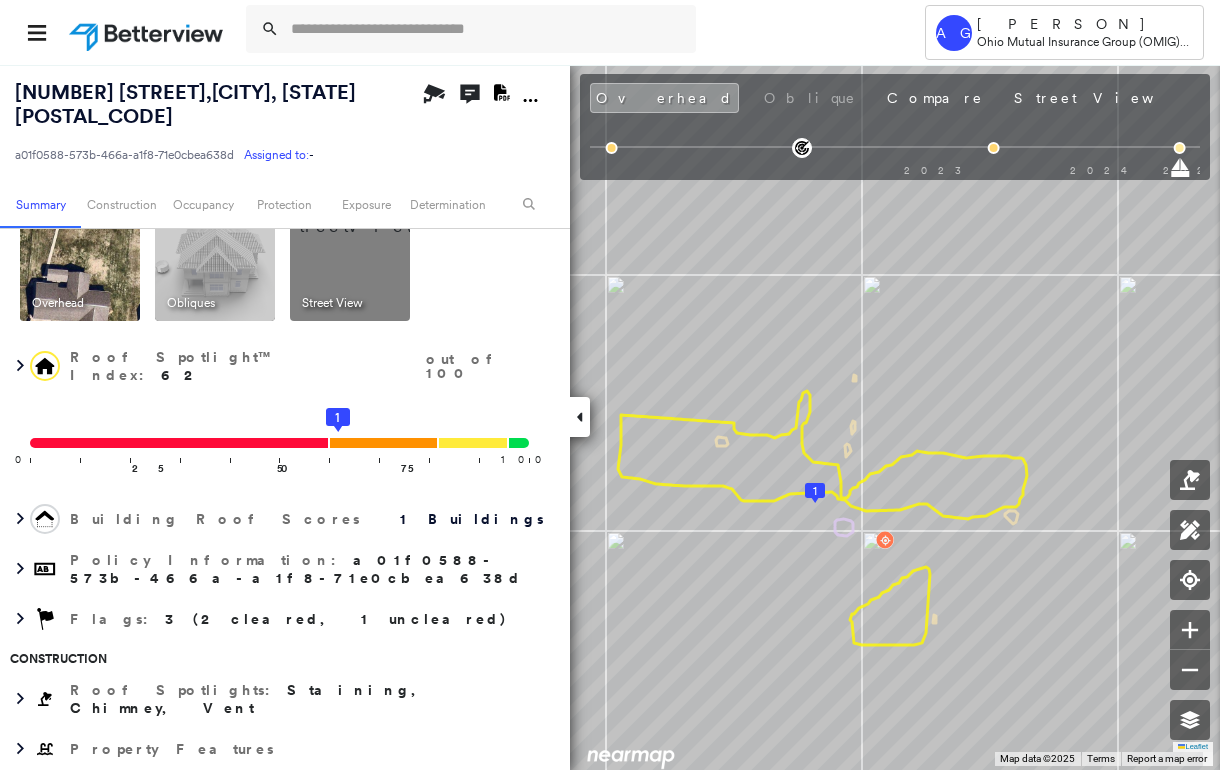 scroll, scrollTop: 0, scrollLeft: 0, axis: both 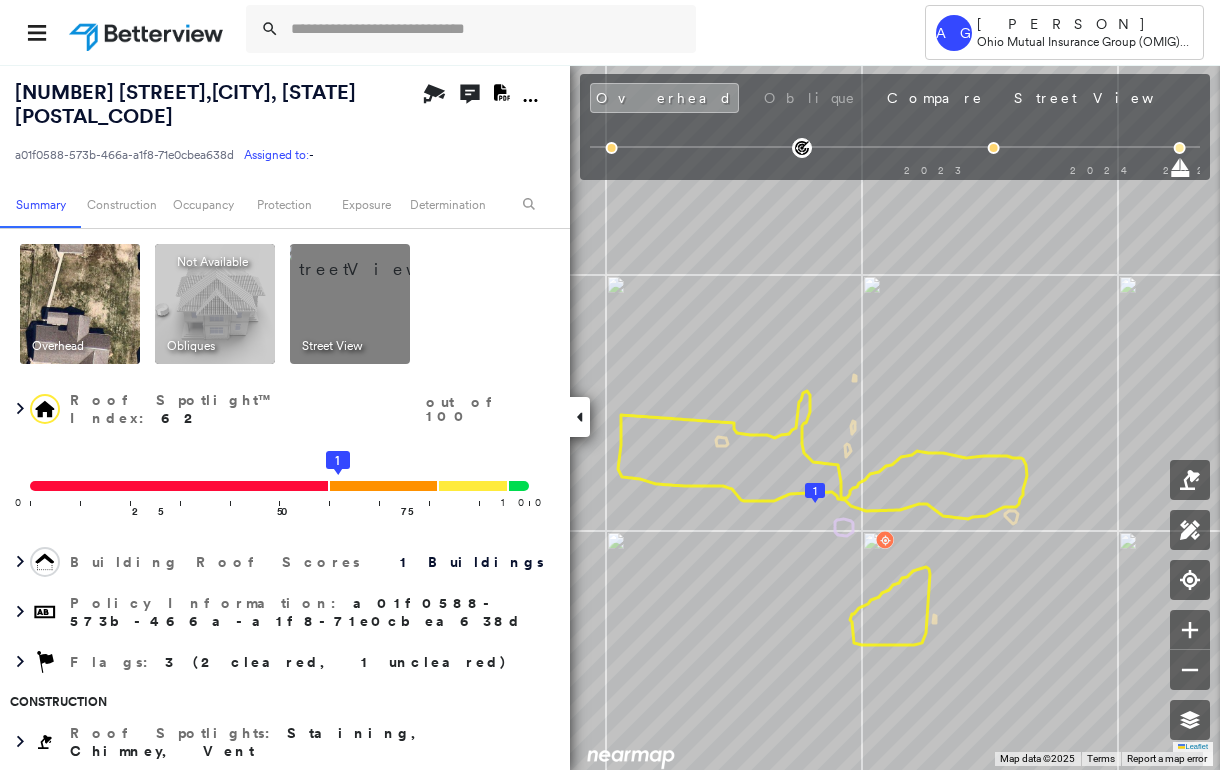 click at bounding box center (374, 259) 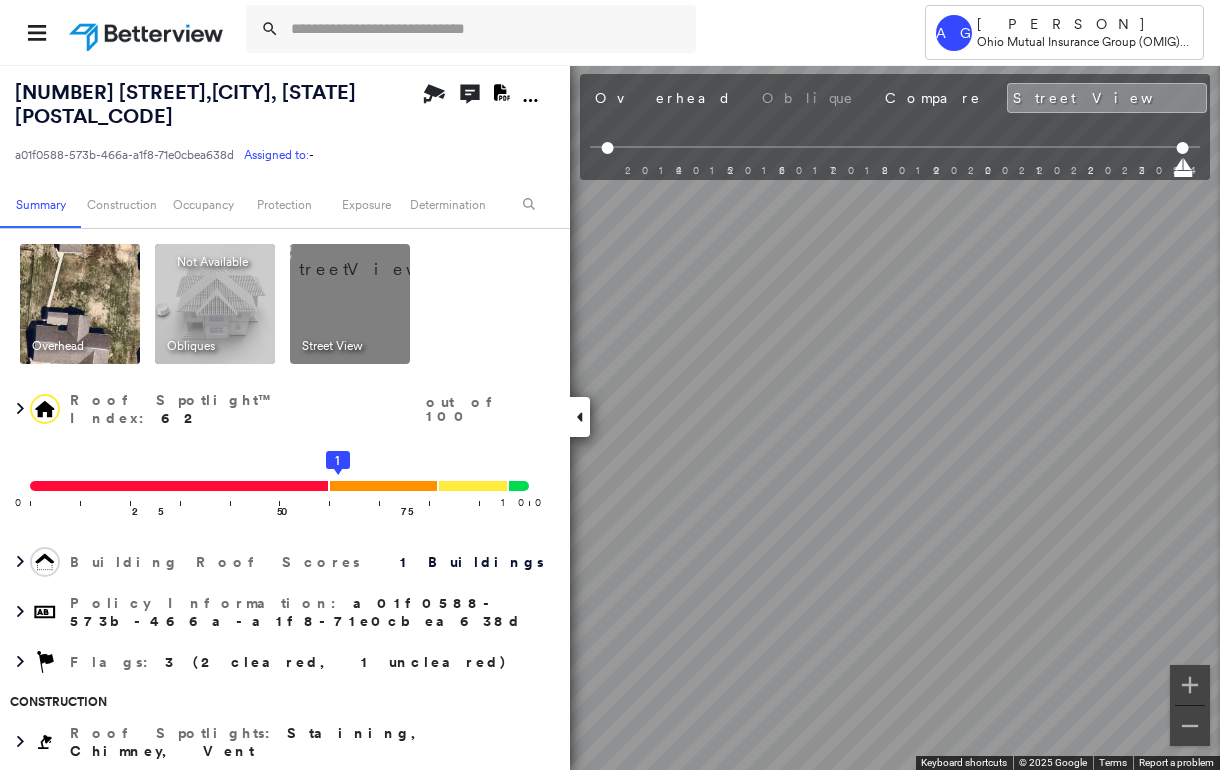 click on "Tower AG [PERSON] Ohio Mutual Insurance Group (OMIG)  -   PL [NUMBER] [STREET] ,  [CITY], [STATE] [POSTAL_CODE] a01f0588-573b-466a-a1f8-71e0cbea638d Assigned to:  - Assigned to:  - a01f0588-573b-466a-a1f8-71e0cbea638d Assigned to:  - Open Comments Download PDF Report Summary Construction Occupancy Protection Exposure Determination Overhead Obliques Not Available ; Street View Roof Spotlight™ Index :  62 out of 100 0 100 25 50 75 1 Building Roof Scores 1 Buildings Policy Information :  a01f0588-573b-466a-a1f8-71e0cbea638d Flags :  3 (2 cleared, 1 uncleared) Construction Roof Spotlights :  Staining, Chimney, Vent Property Features Roof Size & Shape :  1 building  - Gable | Asphalt Shingle Occupancy Place Detail Protection Exposure FEMA Risk Index Additional Perils Determination Flags :  3 (2 cleared, 1 uncleared) Uncleared Flags (1) Cleared Flags  (2) SQFT Change Flag: Increase in Roof Square Footage Flagged 03/15/25 Clear Action Taken New Entry History Quote/New Business Terms & Conditions Added ACV Endorsement General" at bounding box center (610, 385) 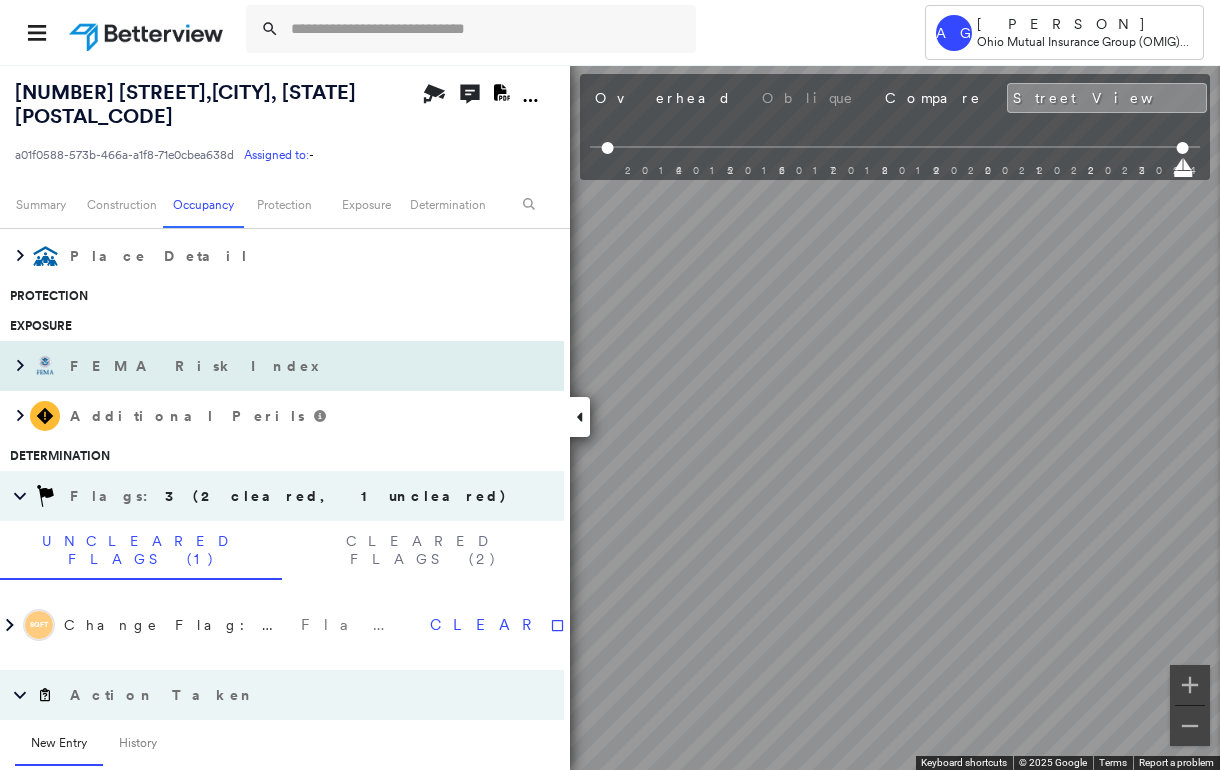 scroll, scrollTop: 266, scrollLeft: 0, axis: vertical 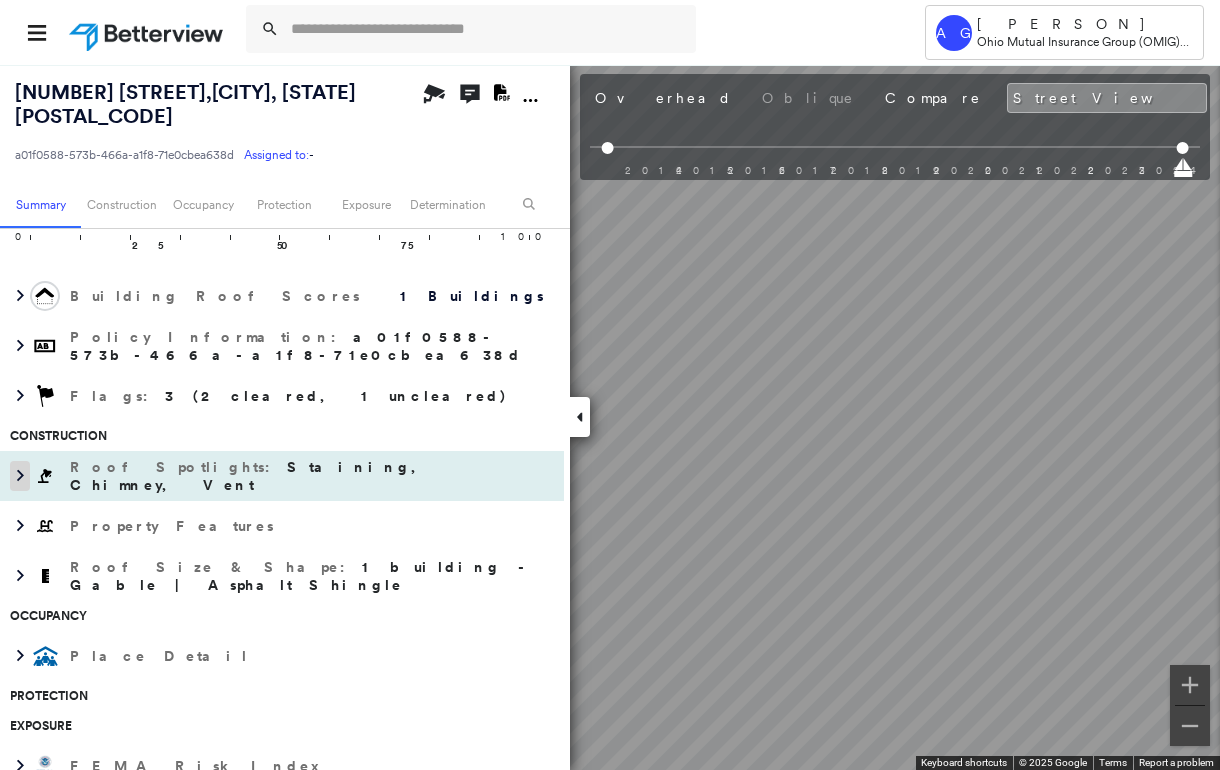 click 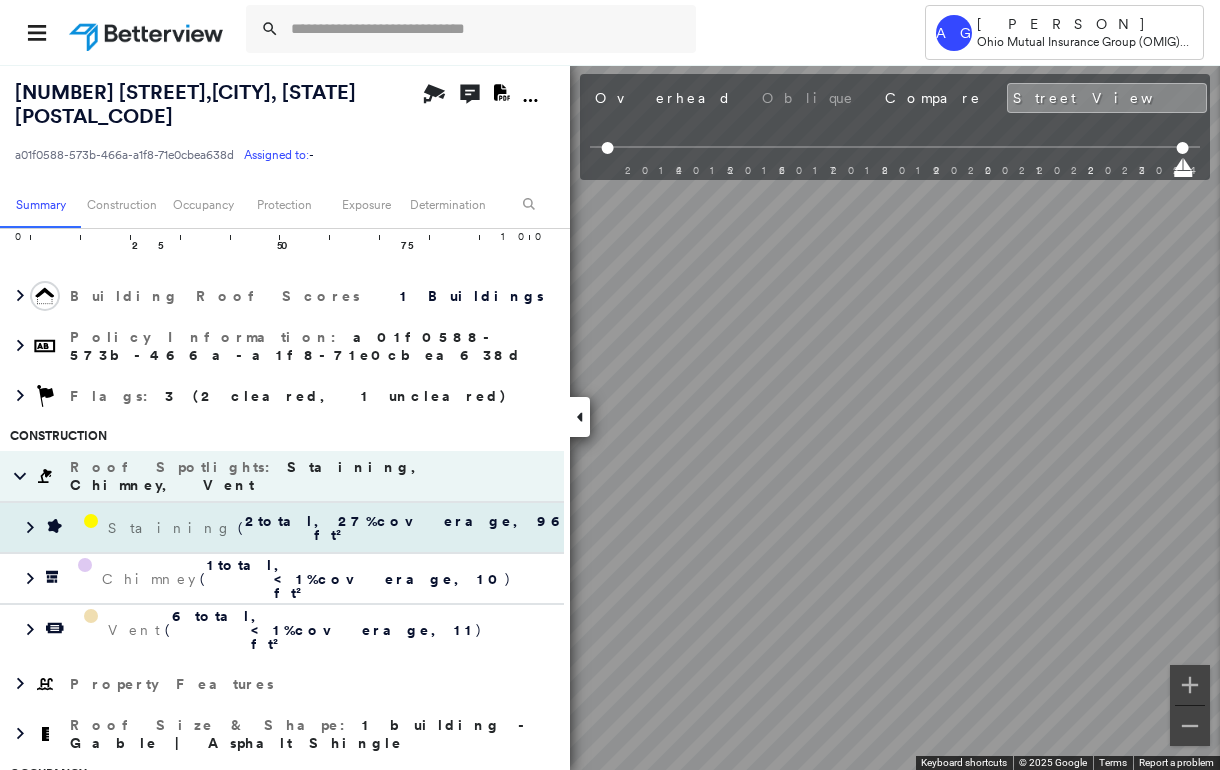 click on "Staining" at bounding box center (173, 528) 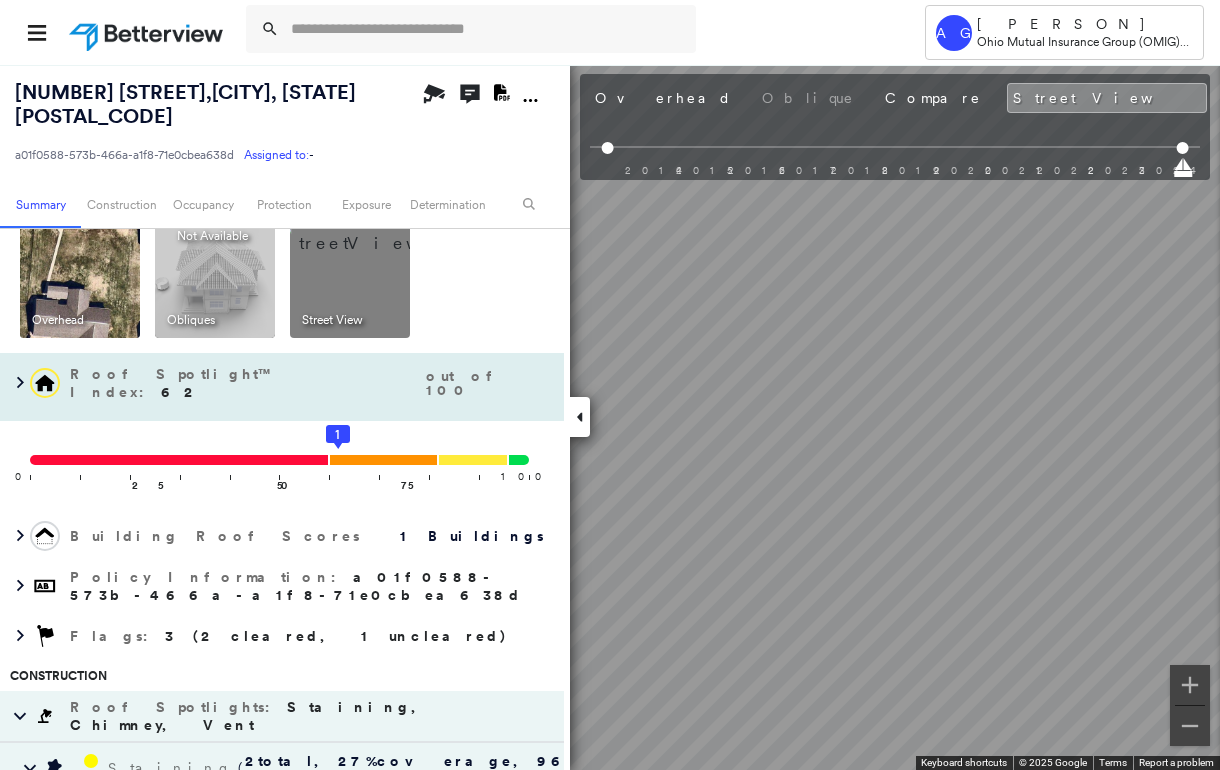 scroll, scrollTop: 0, scrollLeft: 0, axis: both 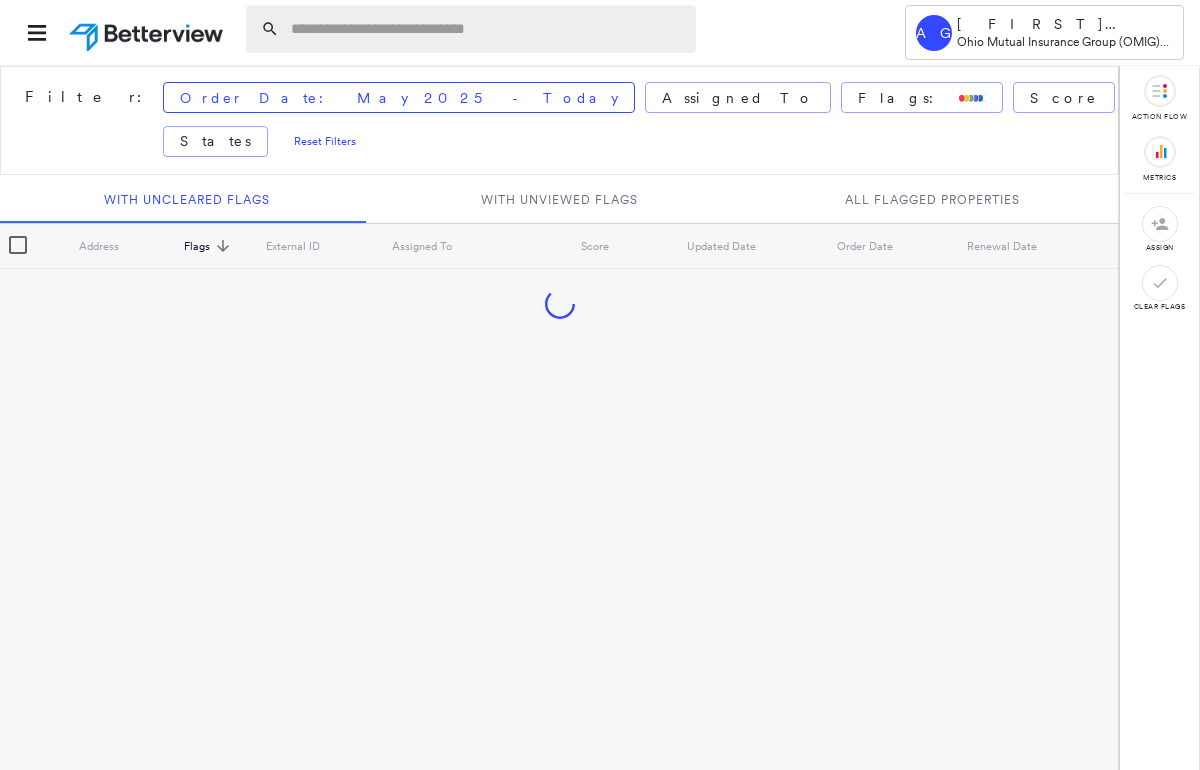 click at bounding box center [487, 29] 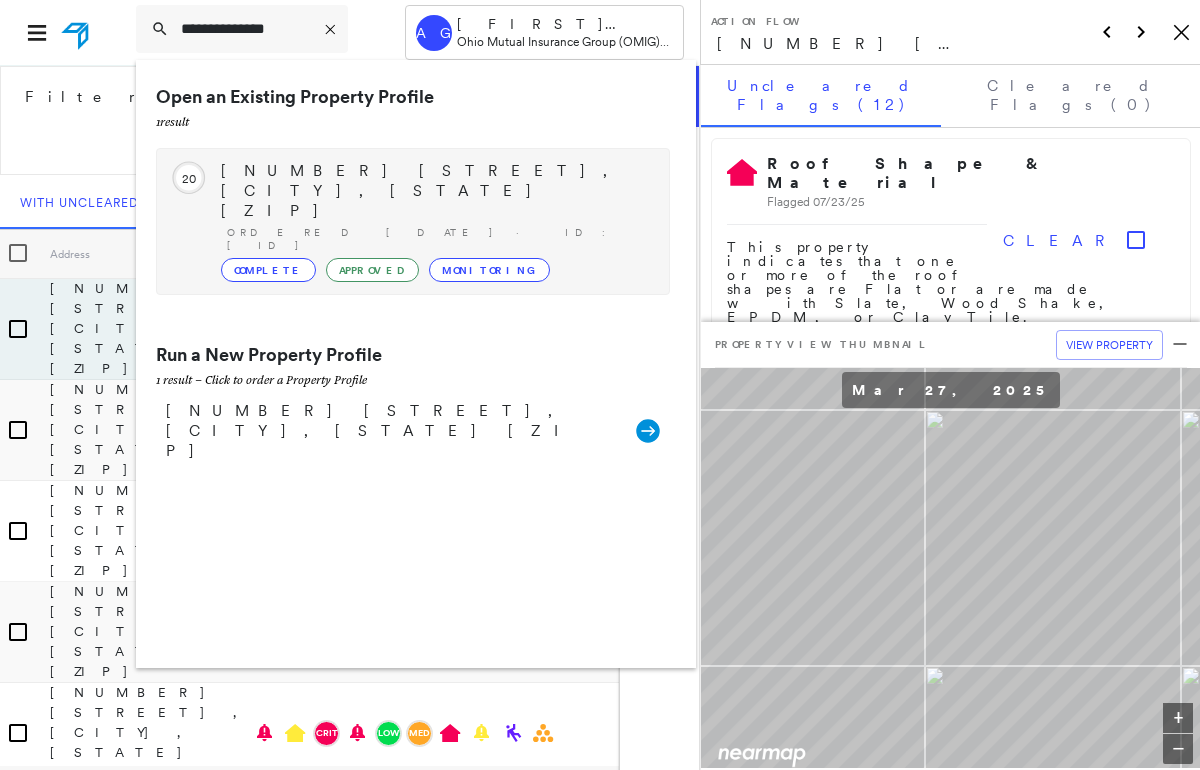 type on "**********" 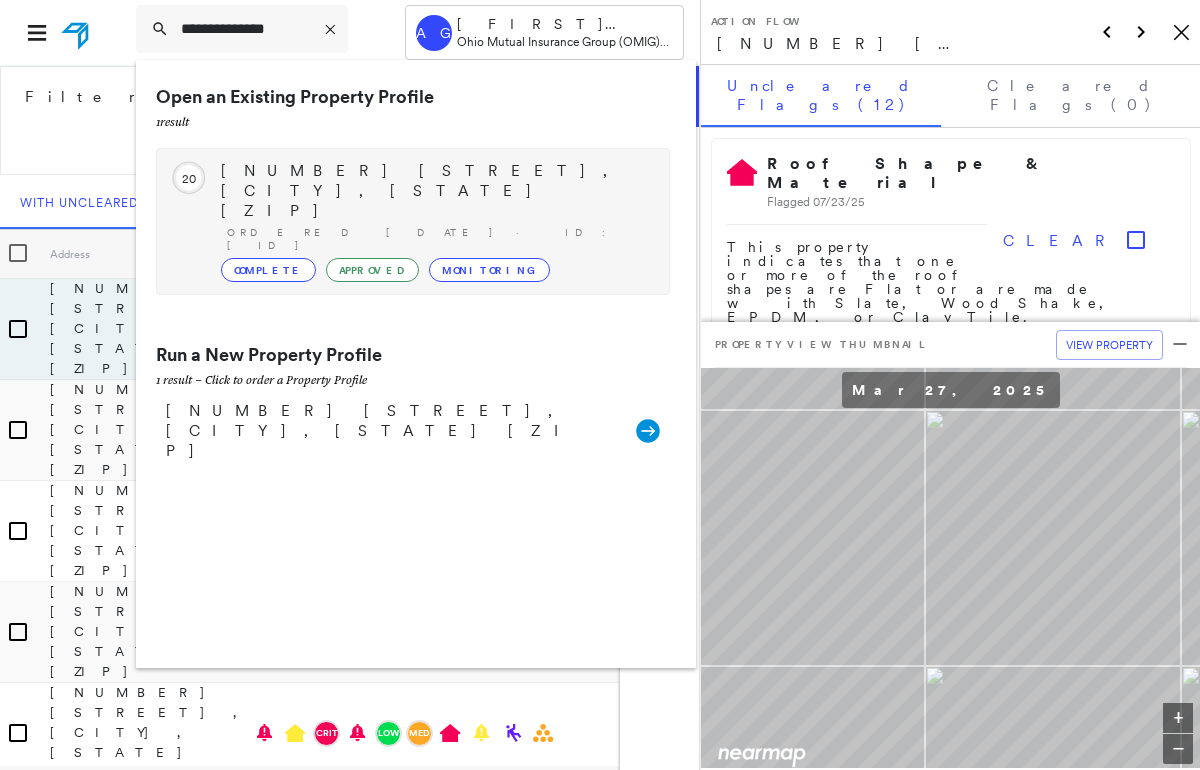 click on "[NUMBER] [STREET], [CITY], [STATE] [ZIP]" at bounding box center (435, 191) 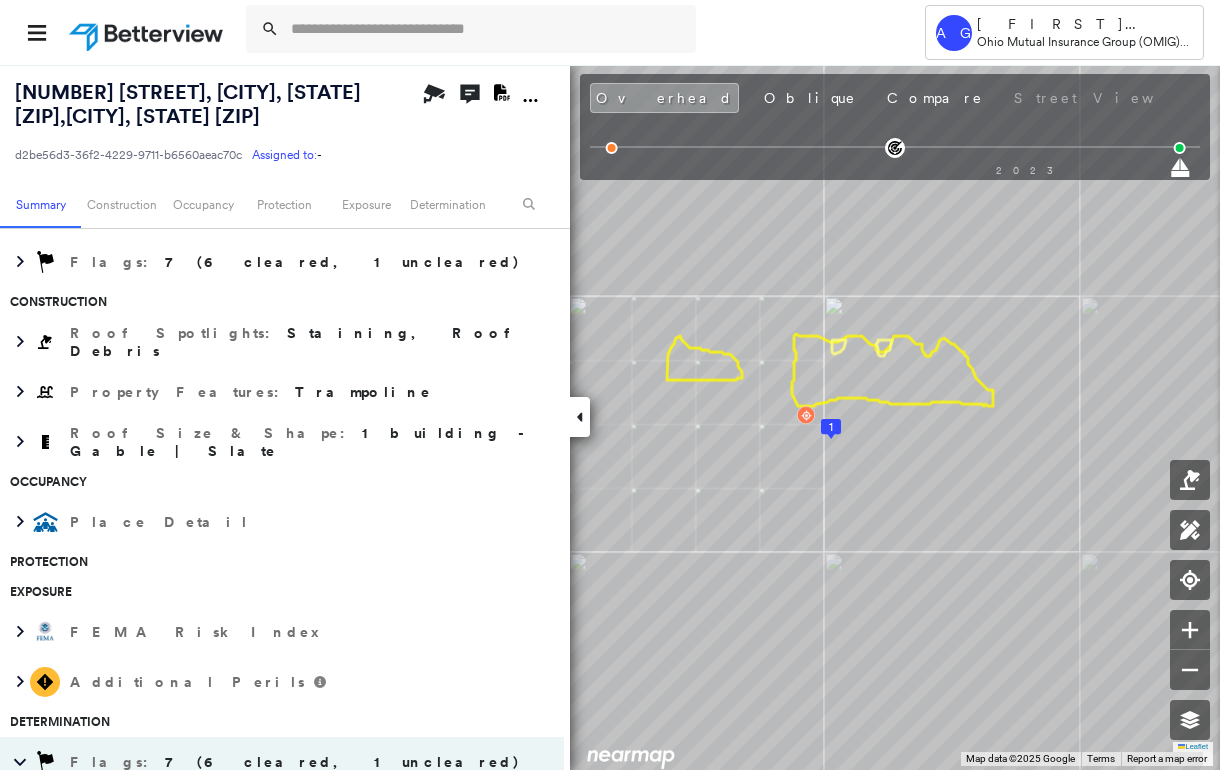 scroll, scrollTop: 0, scrollLeft: 0, axis: both 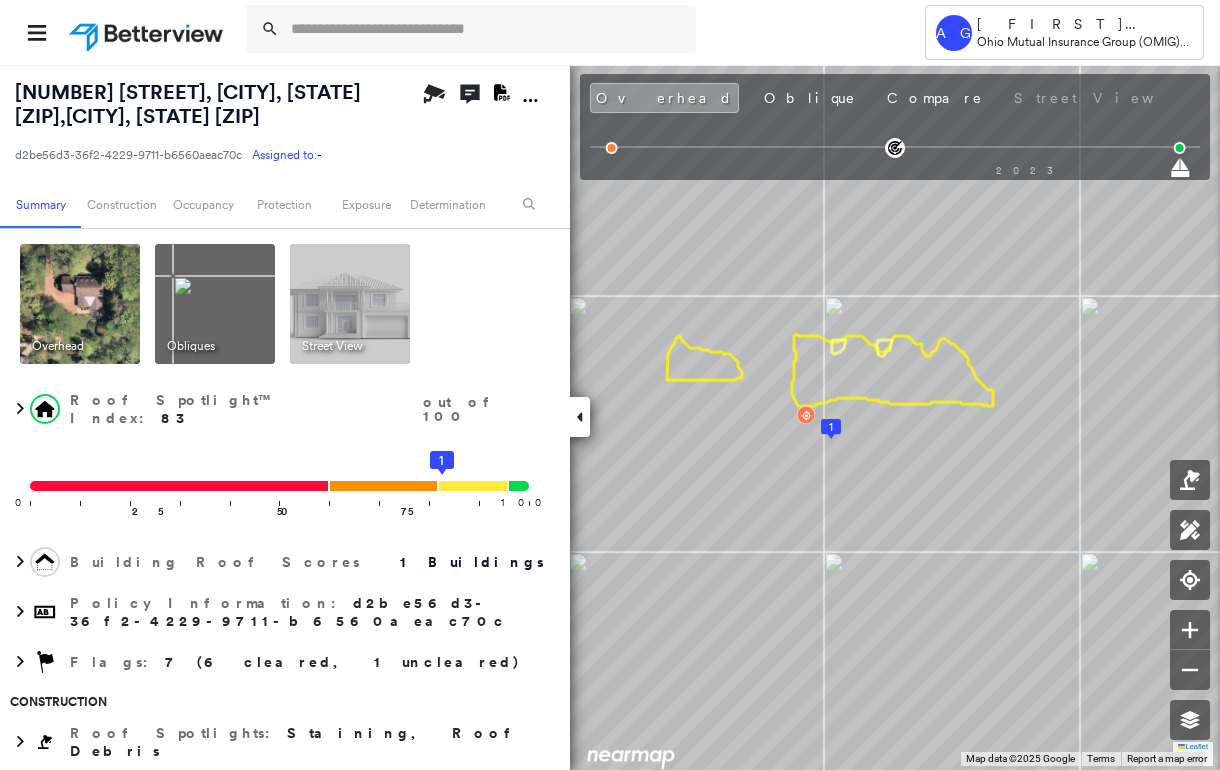 click at bounding box center (215, 304) 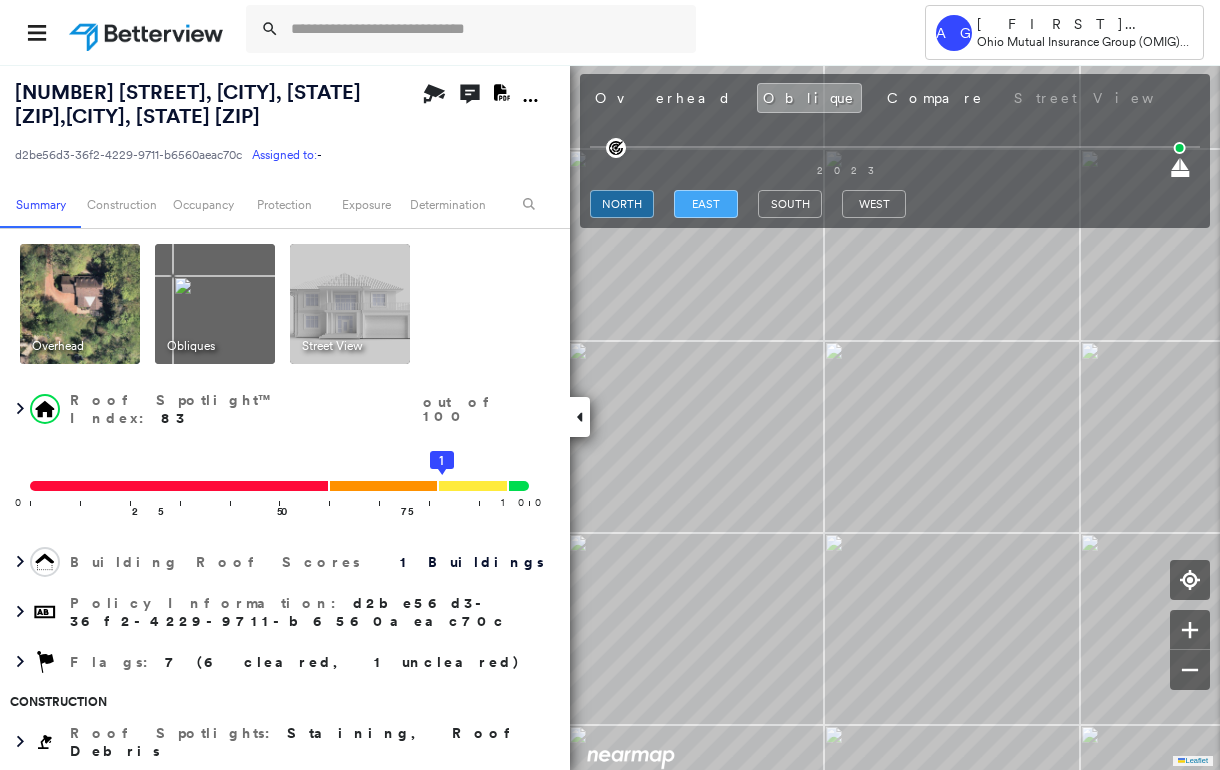 click on "east" at bounding box center [706, 204] 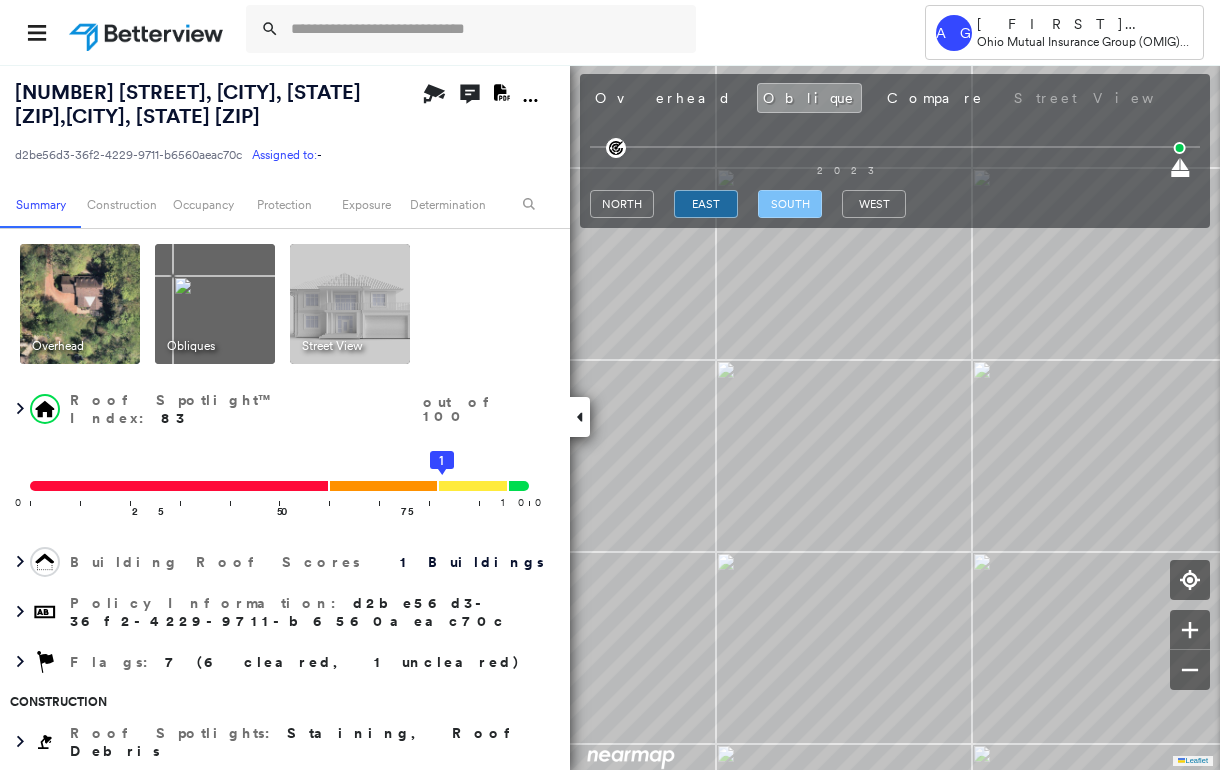 click on "south" at bounding box center [790, 204] 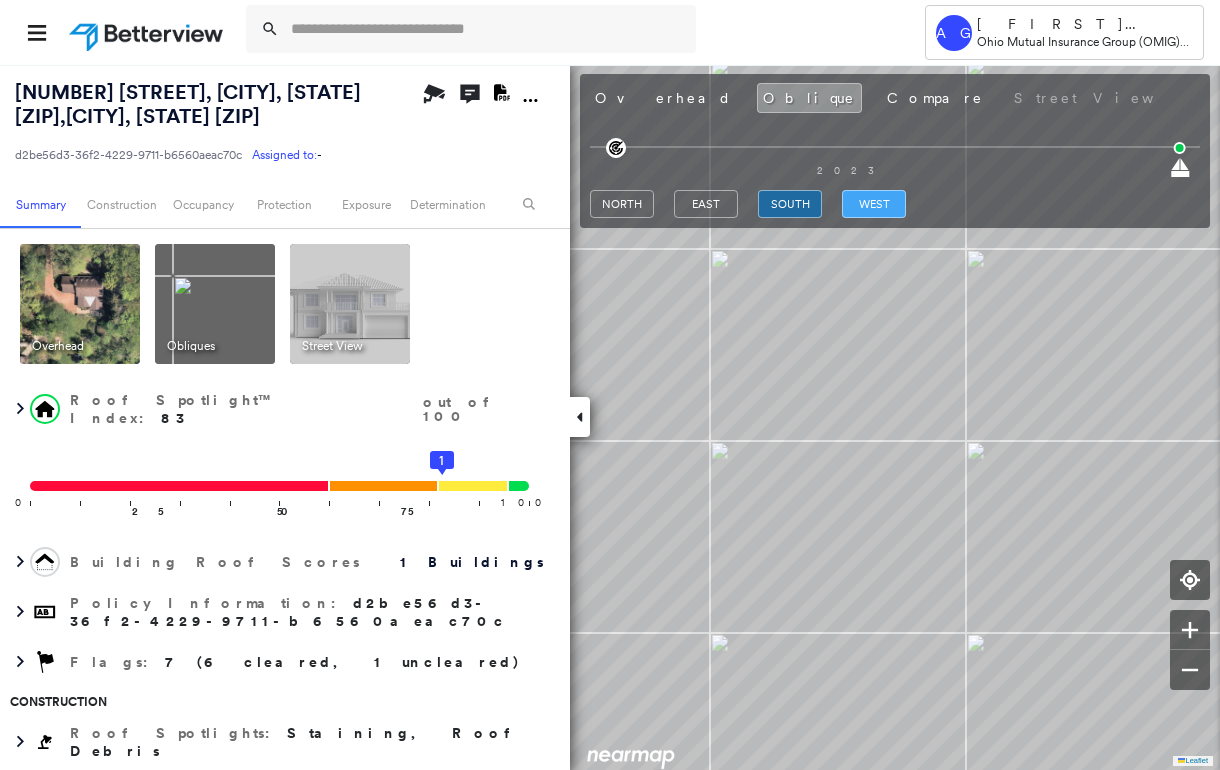 click on "west" at bounding box center [874, 204] 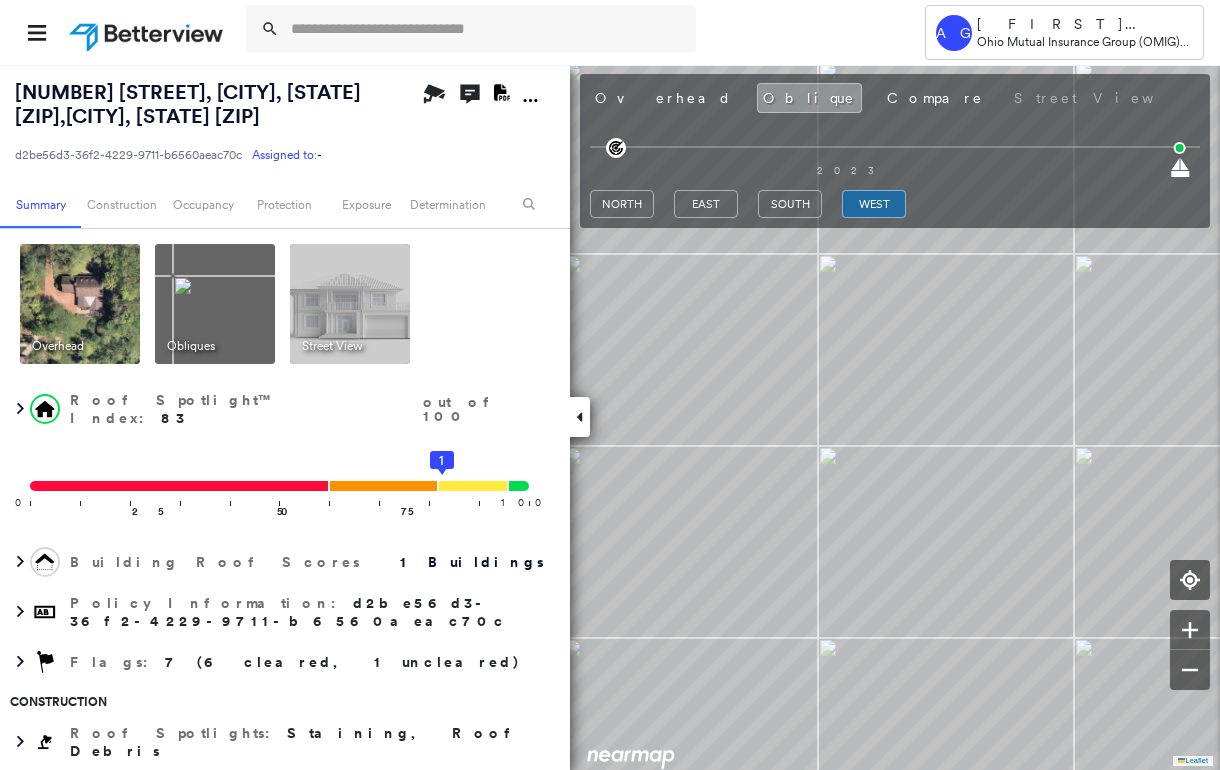 click at bounding box center (80, 304) 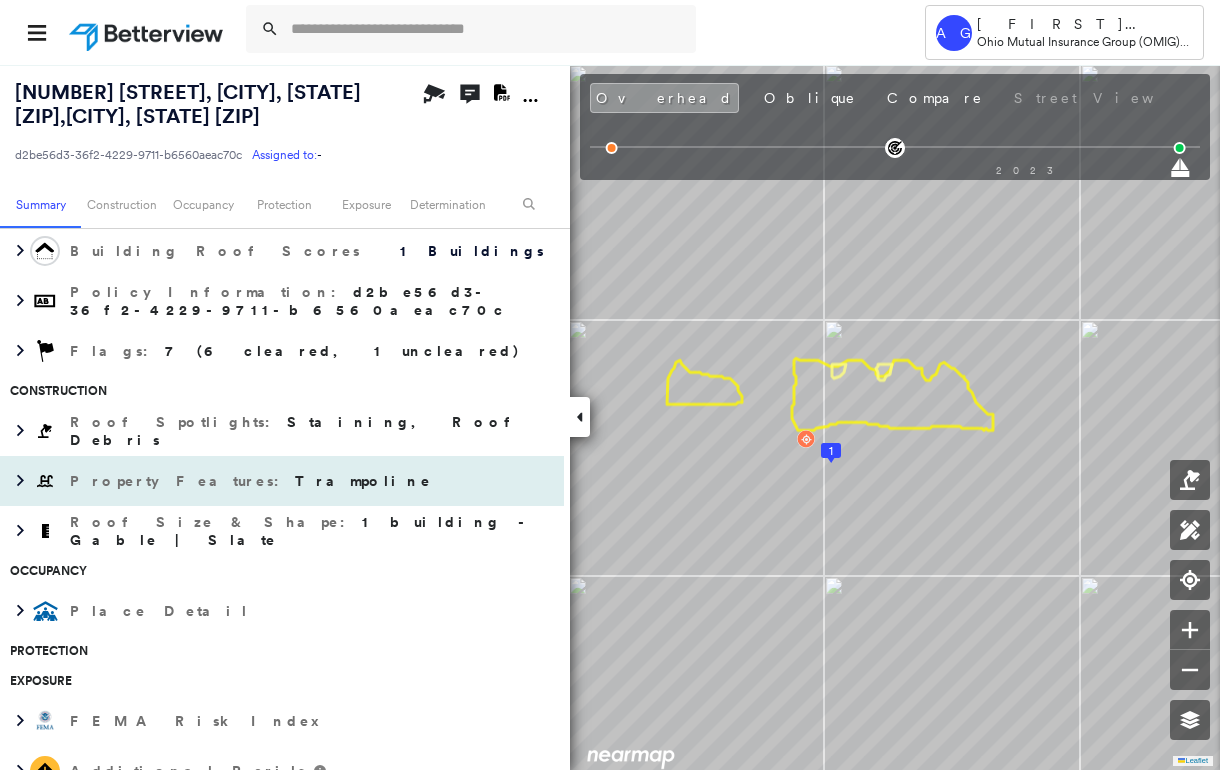 scroll, scrollTop: 400, scrollLeft: 0, axis: vertical 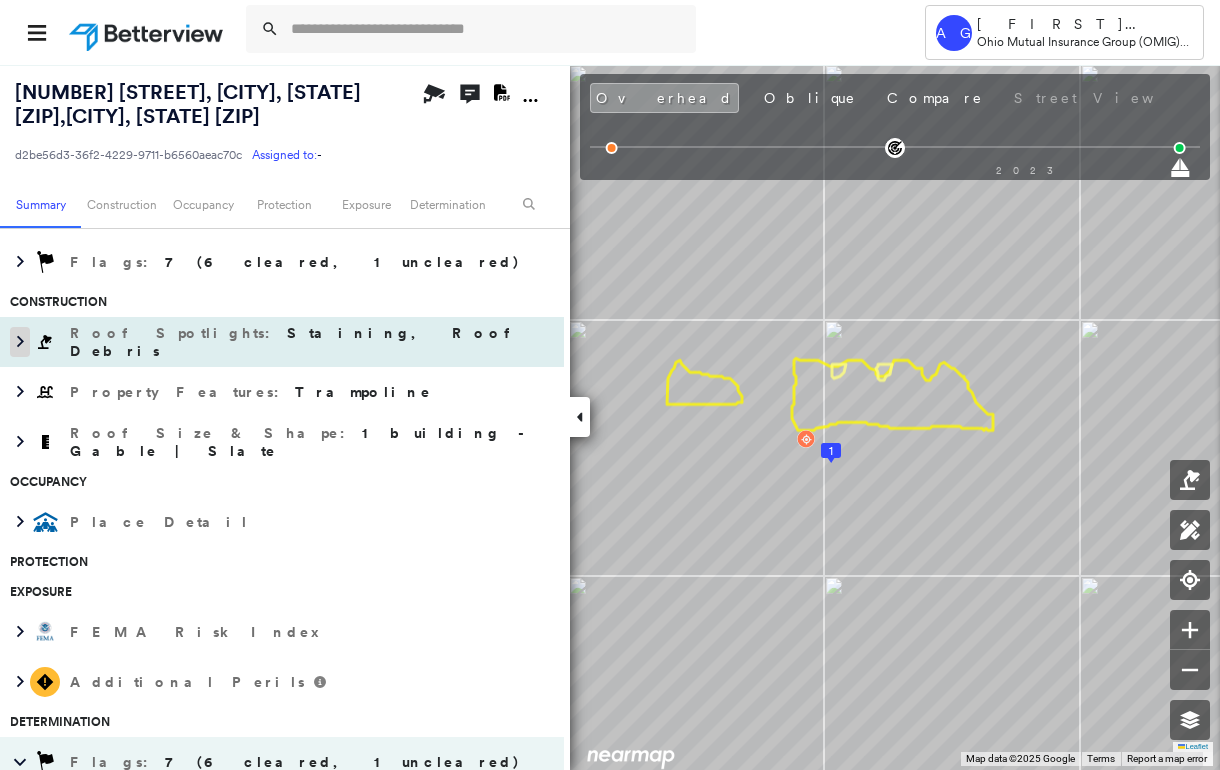 click 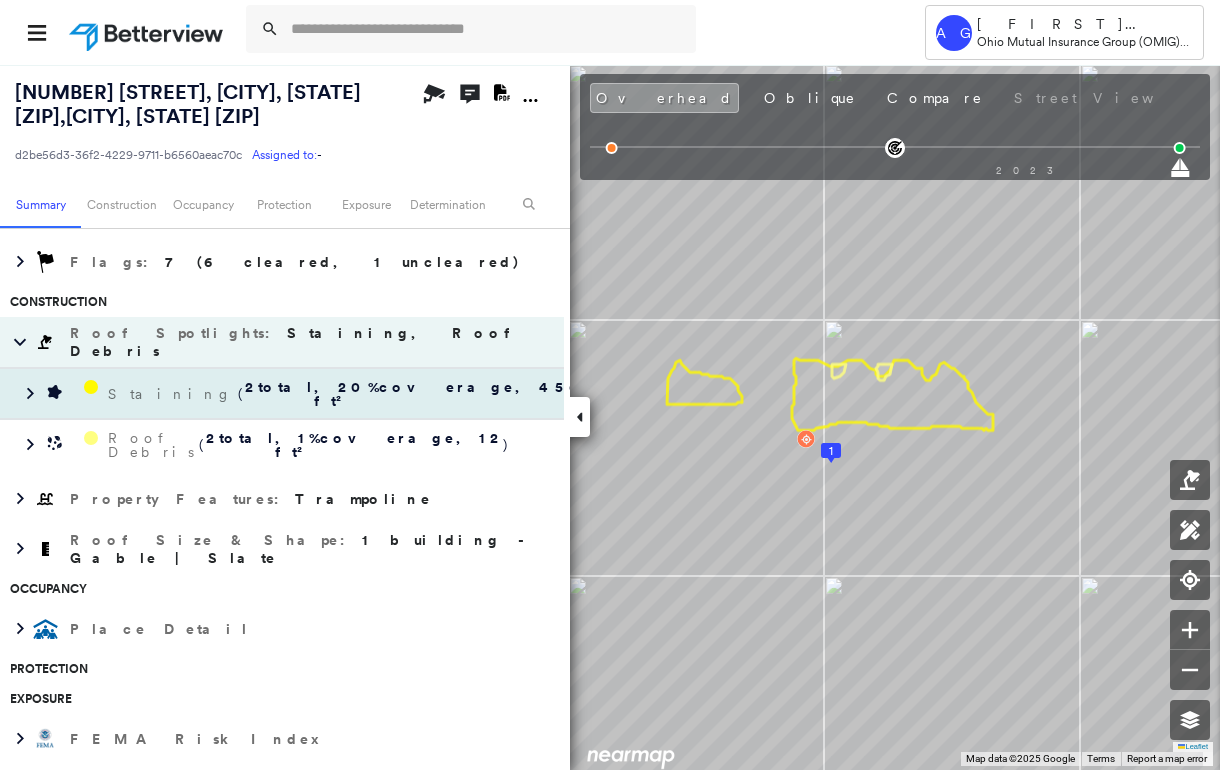 click on "Staining ( 2  total ,  20 %  coverage,  456 ft² )" at bounding box center (292, 394) 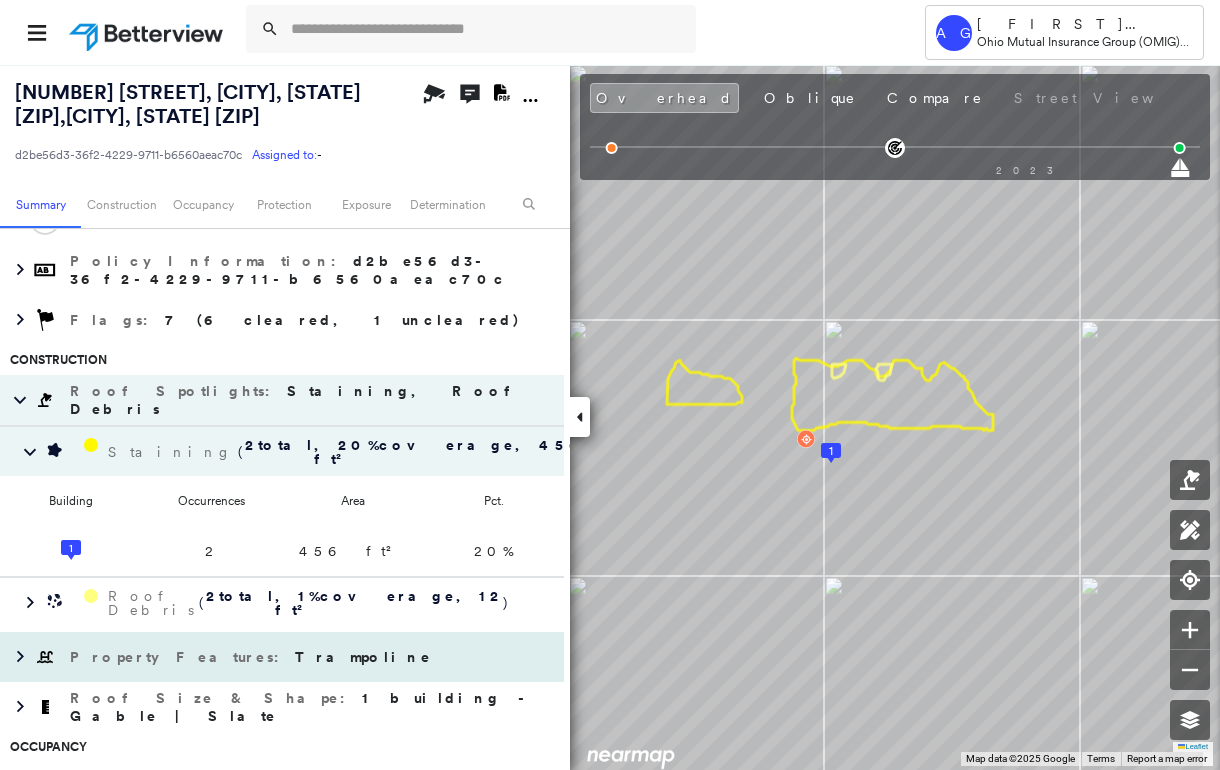 scroll, scrollTop: 400, scrollLeft: 0, axis: vertical 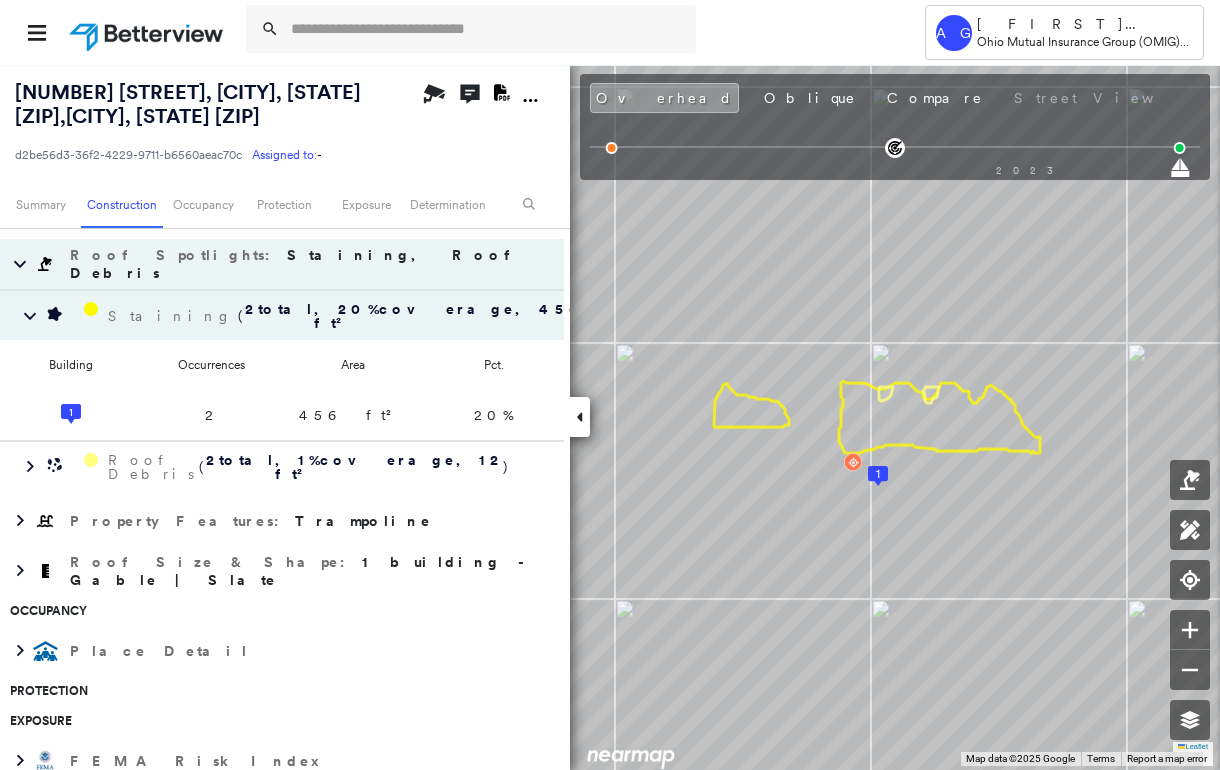 click on "AG Amy Greene Ohio Mutual Insurance Group (OMIG)  -   PL" at bounding box center (610, 32) 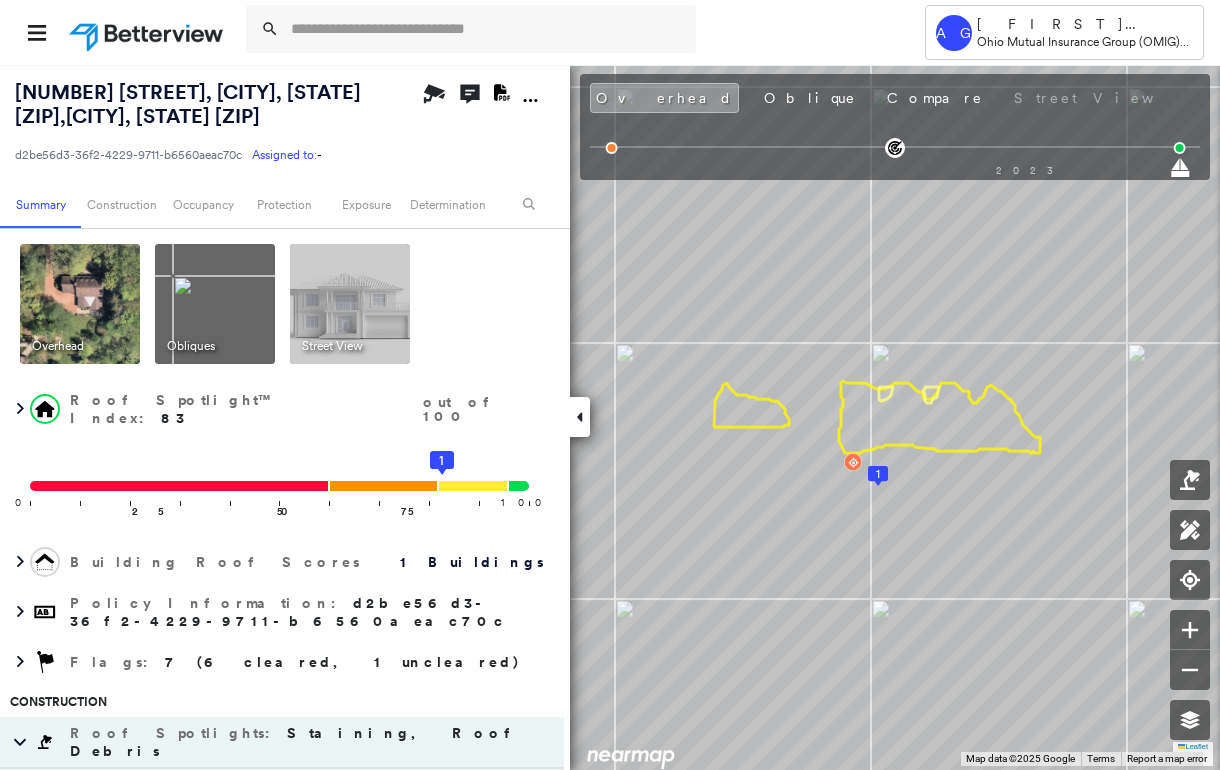 click at bounding box center [215, 304] 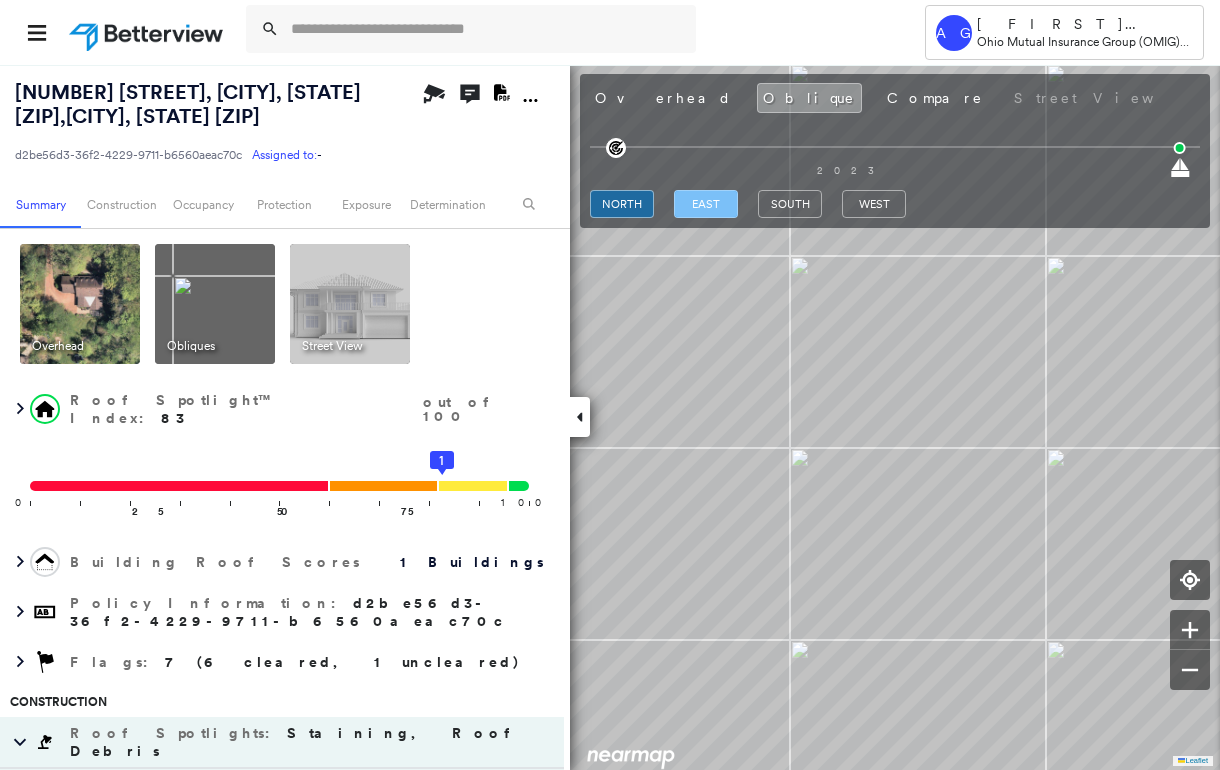 click on "east" at bounding box center [706, 204] 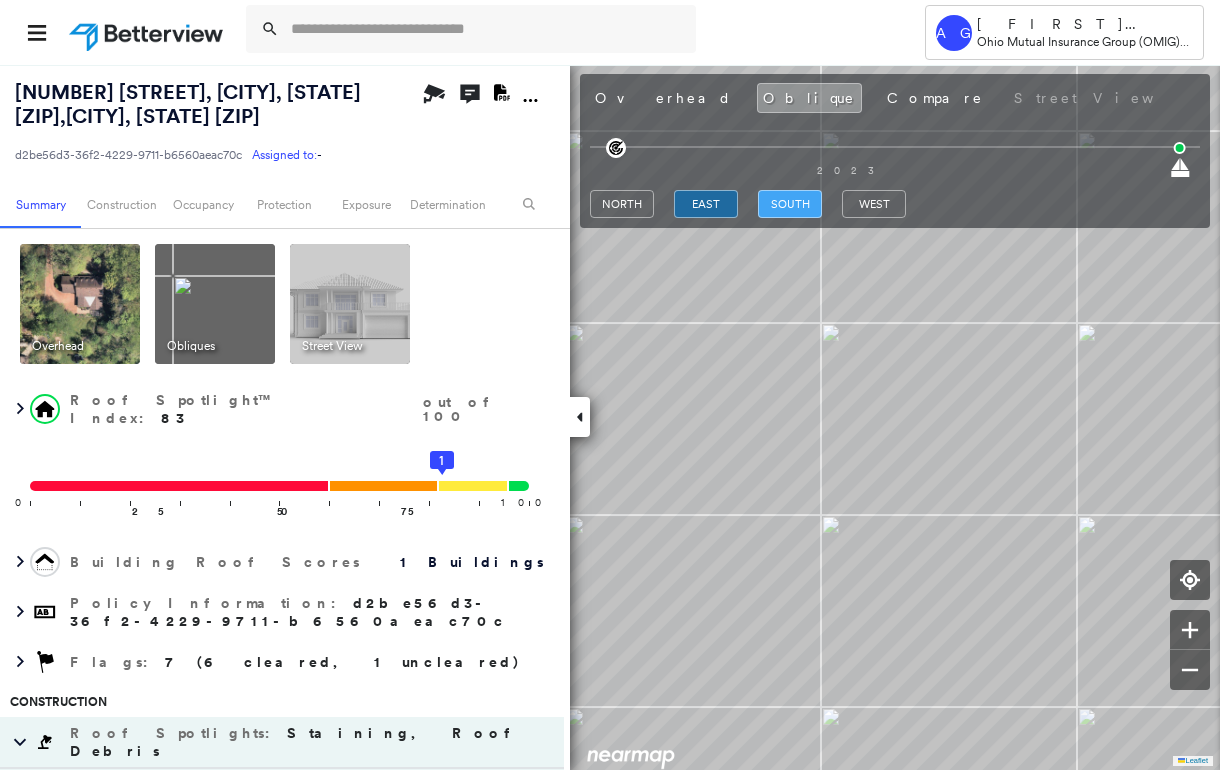 click on "south" at bounding box center [790, 204] 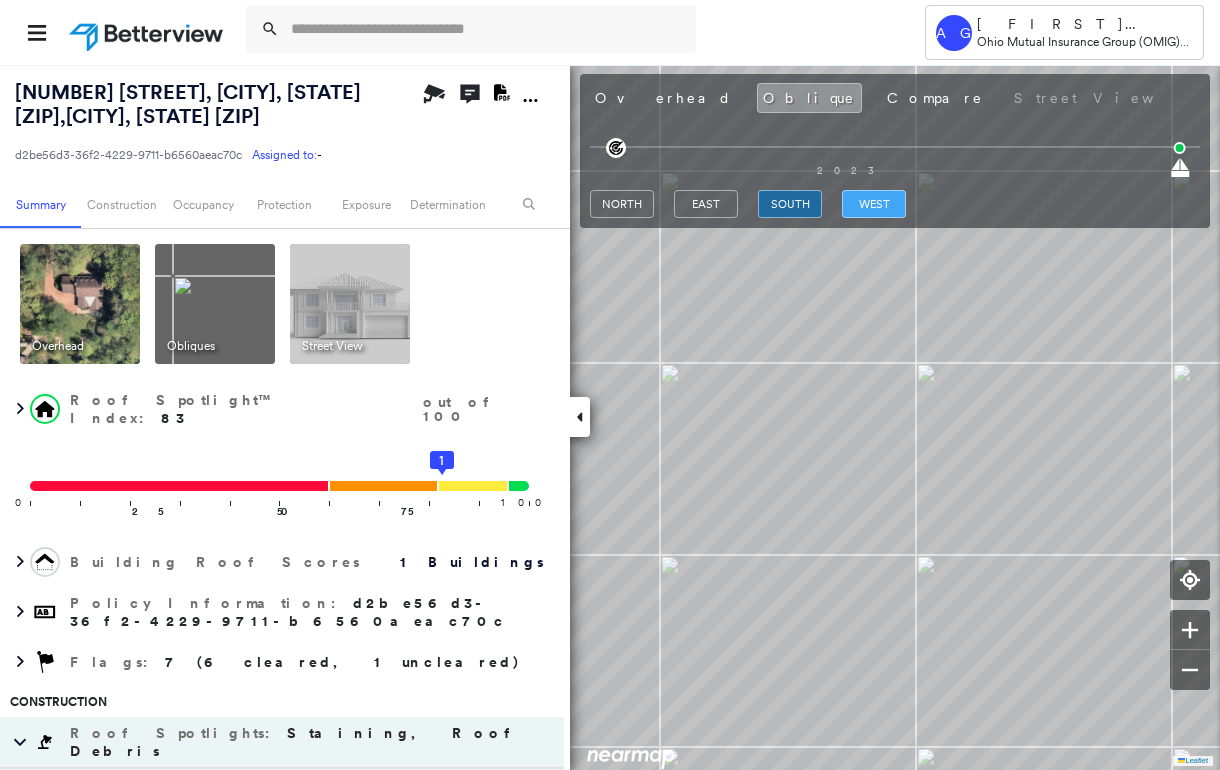 click on "west" at bounding box center [874, 204] 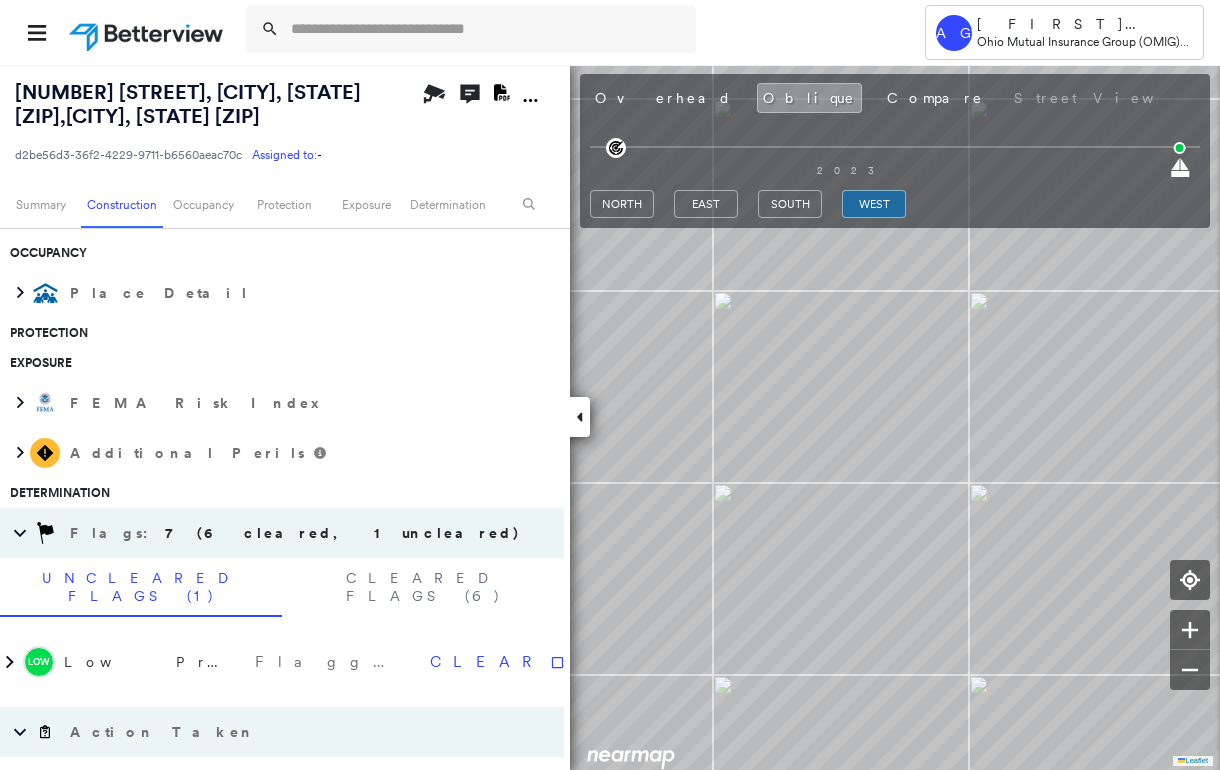 scroll, scrollTop: 1066, scrollLeft: 0, axis: vertical 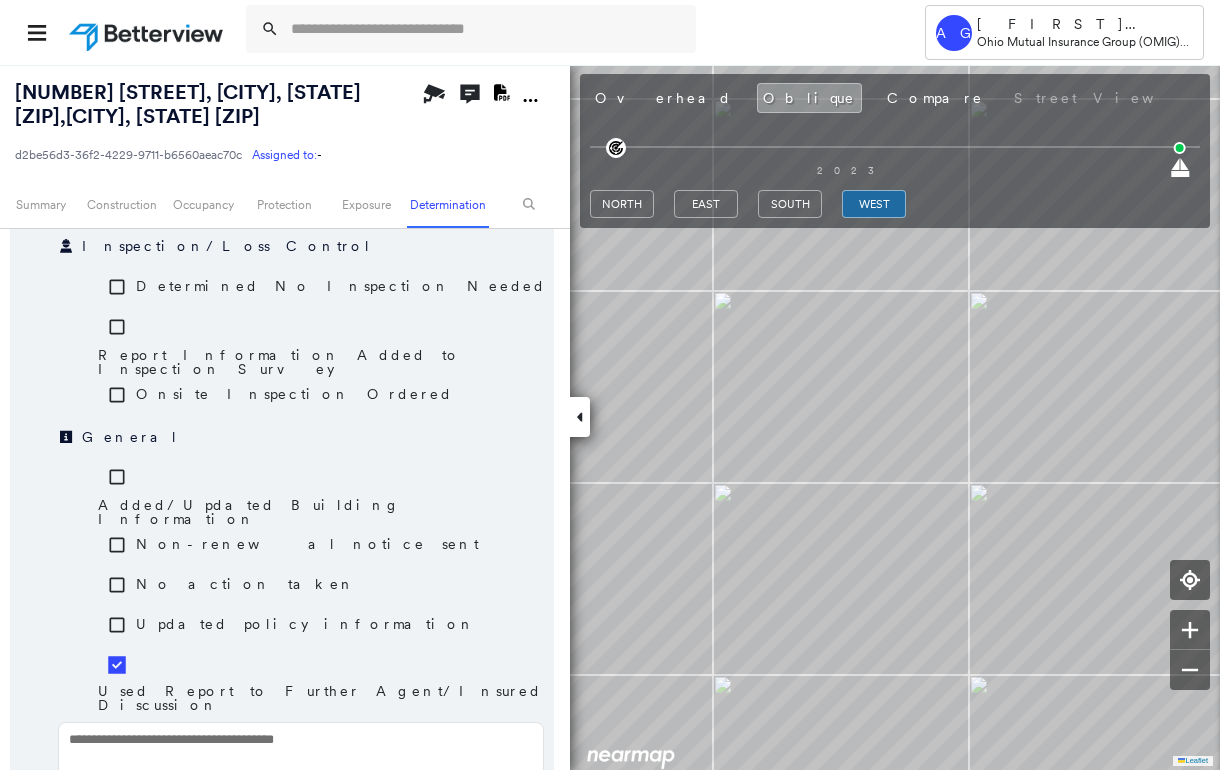 click on "Save" at bounding box center (447, 835) 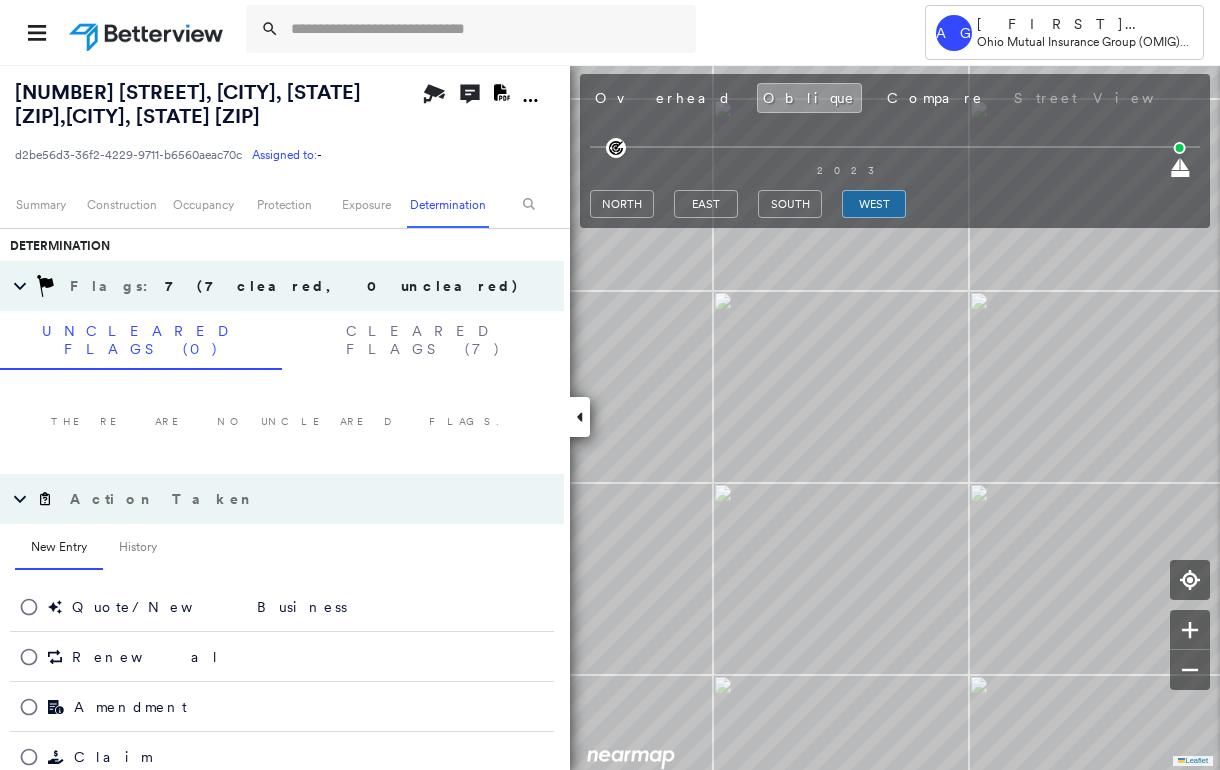 scroll, scrollTop: 1077, scrollLeft: 0, axis: vertical 